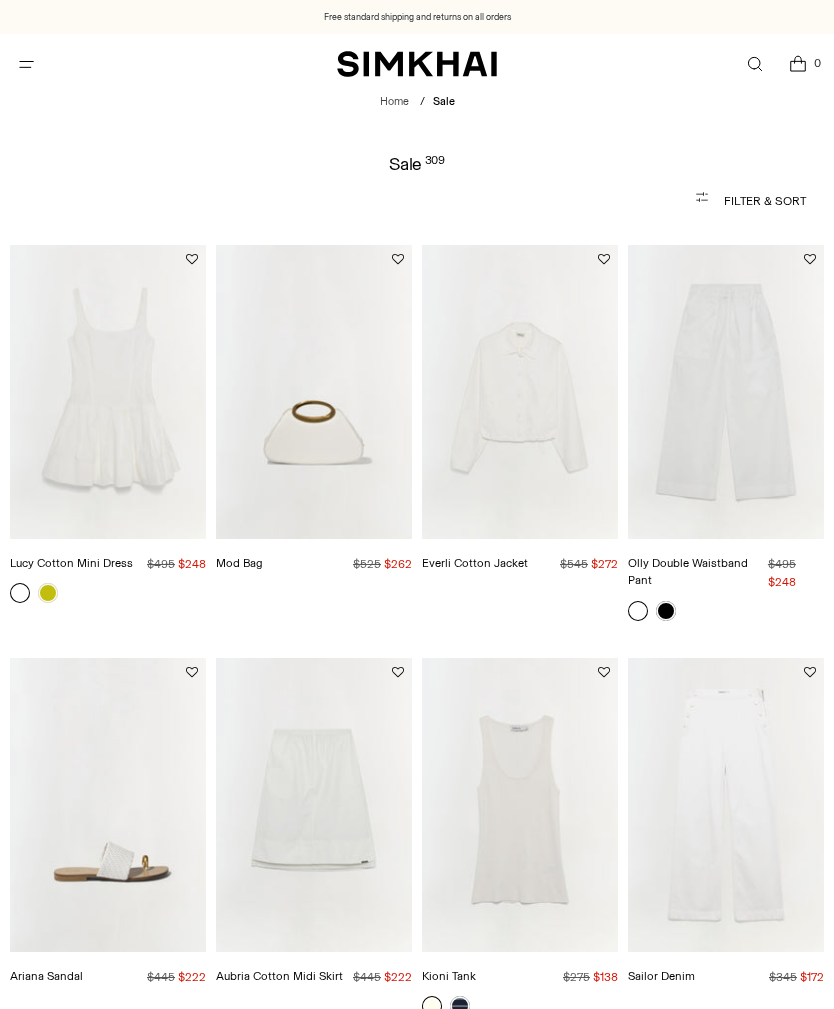 scroll, scrollTop: 0, scrollLeft: 0, axis: both 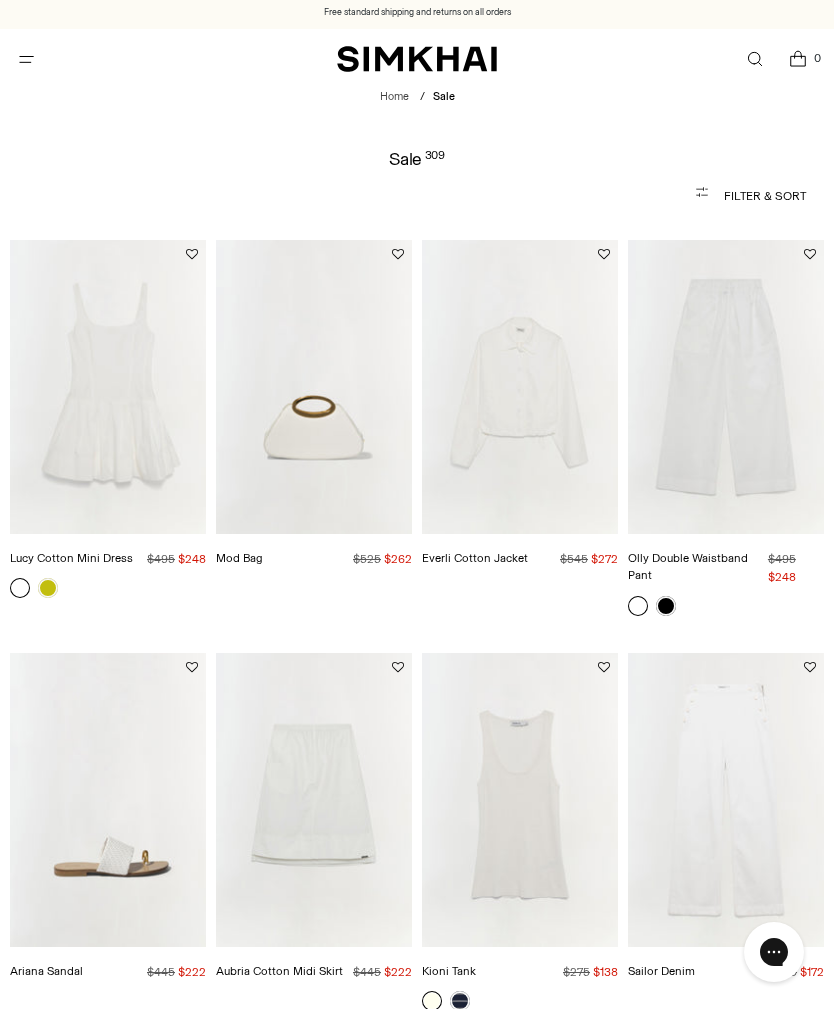 click on "Filter & Sort" at bounding box center (417, 196) 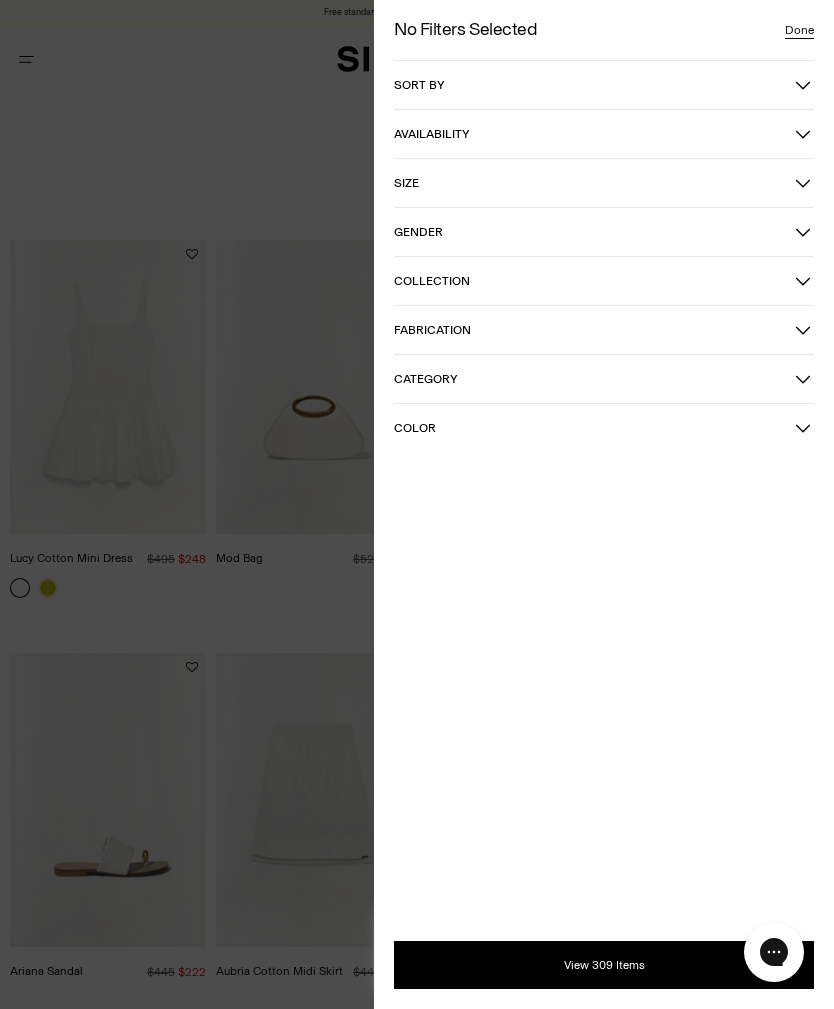 click 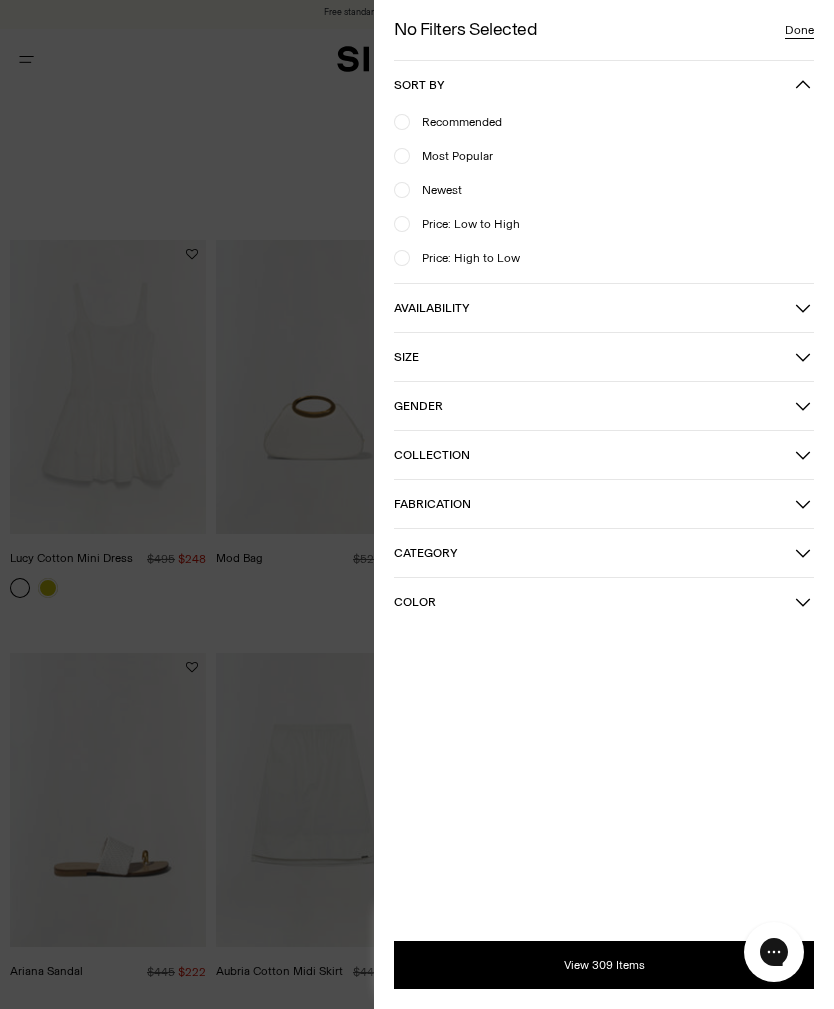 click on "Newest" at bounding box center (436, 190) 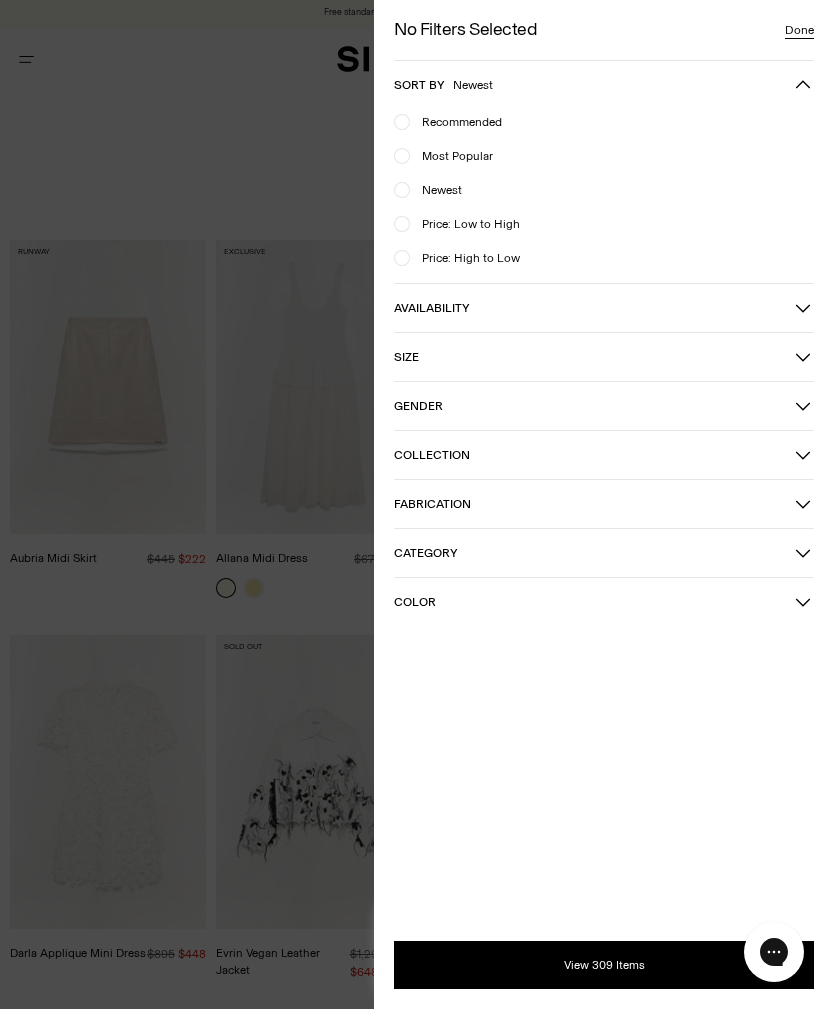 scroll, scrollTop: 142, scrollLeft: 0, axis: vertical 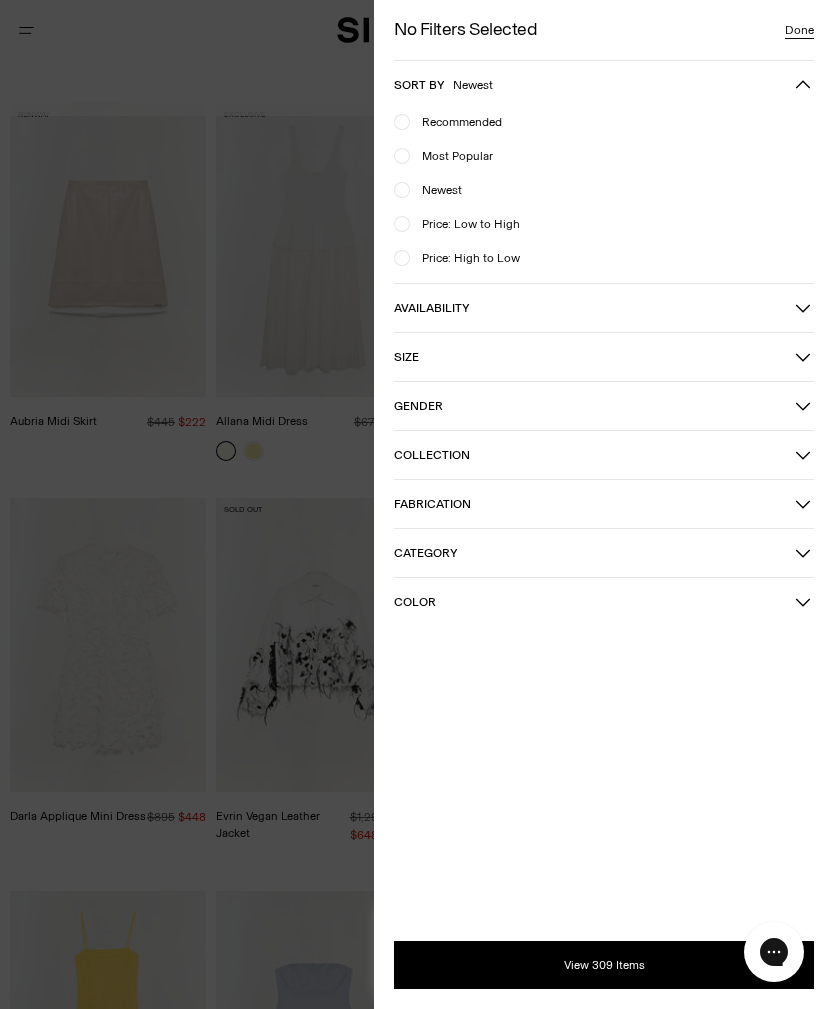 click on "Sort by
Newest" at bounding box center [604, 85] 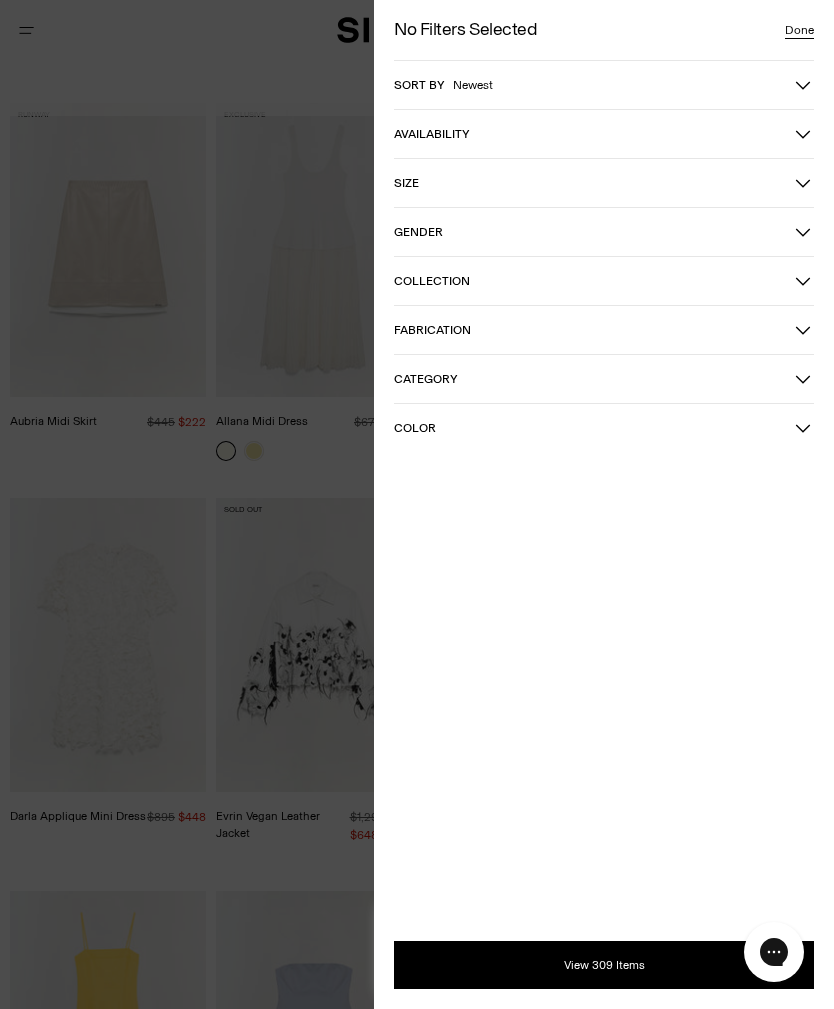 click 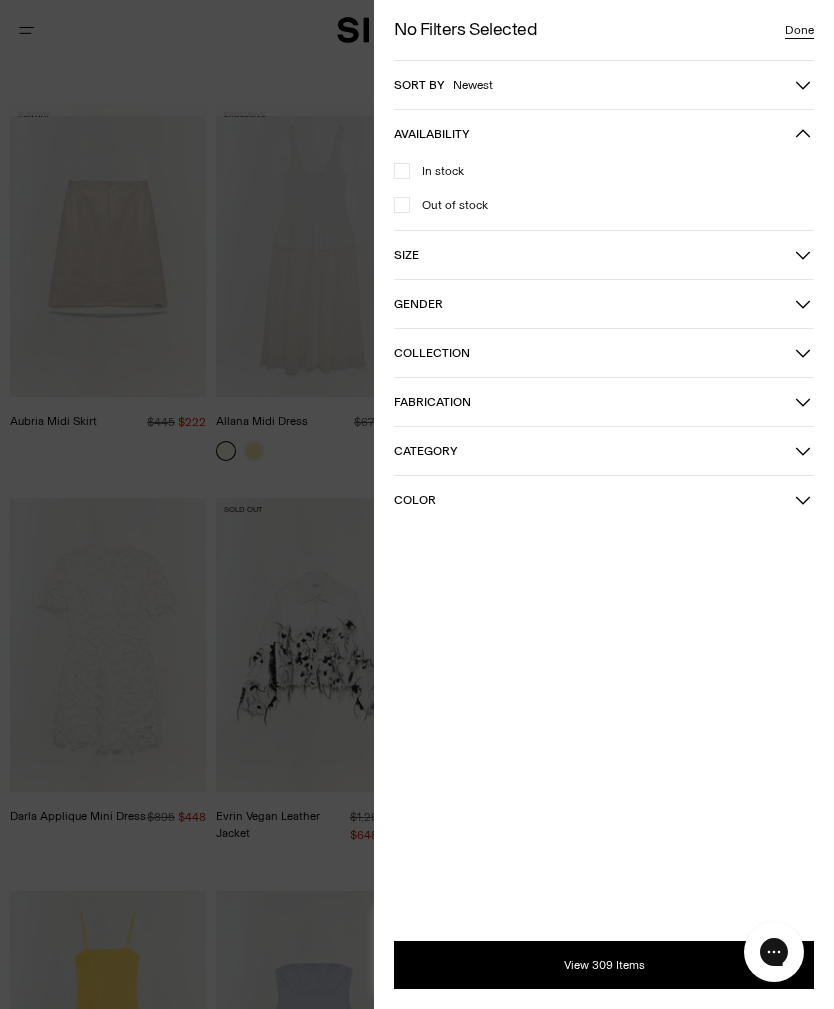 click 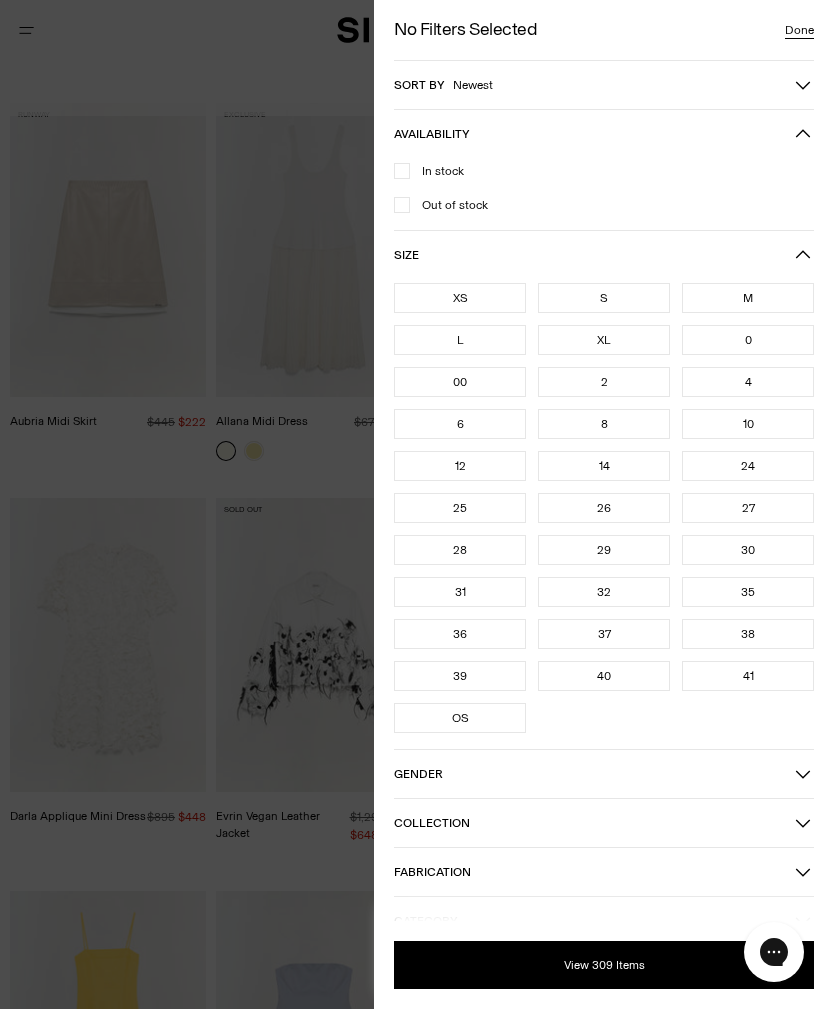 click on "XS" at bounding box center (460, 298) 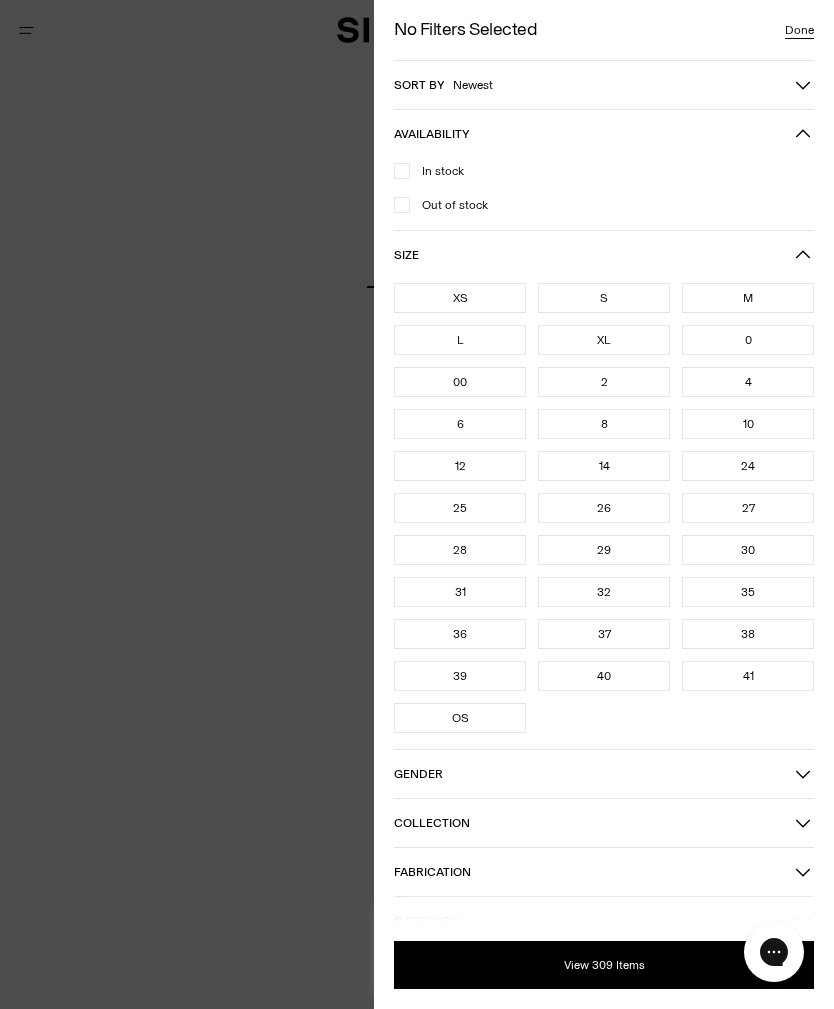 click on "2" at bounding box center (604, 382) 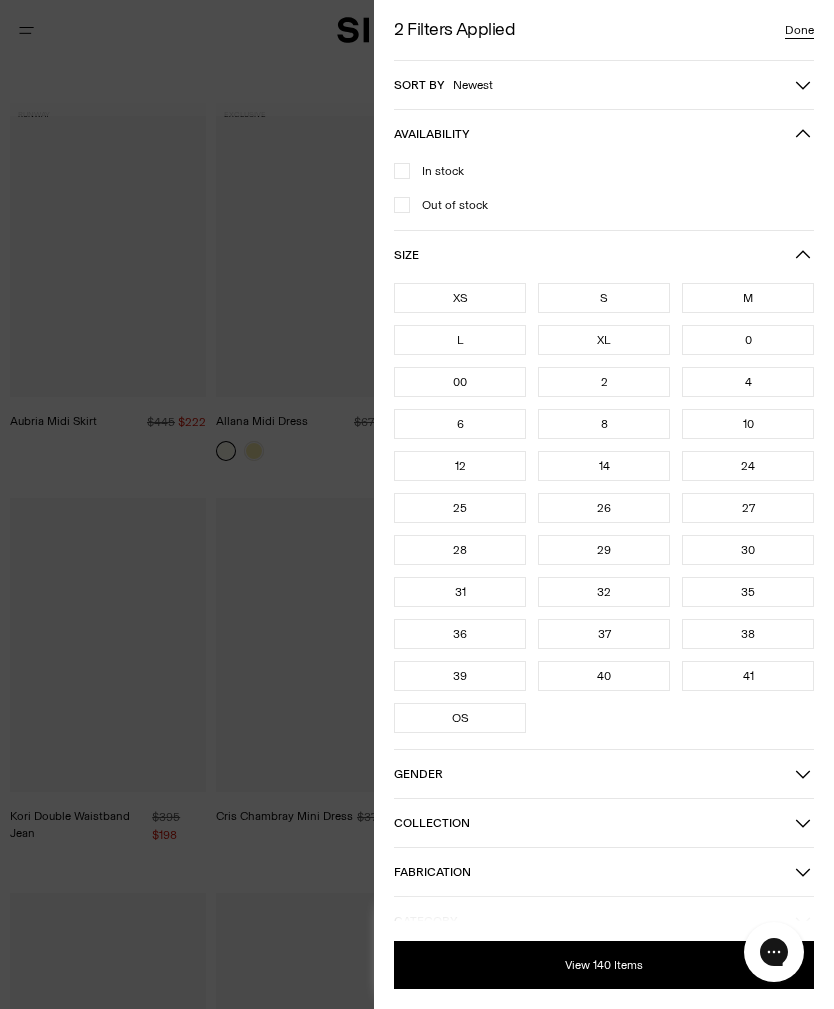 click on "0" at bounding box center (748, 340) 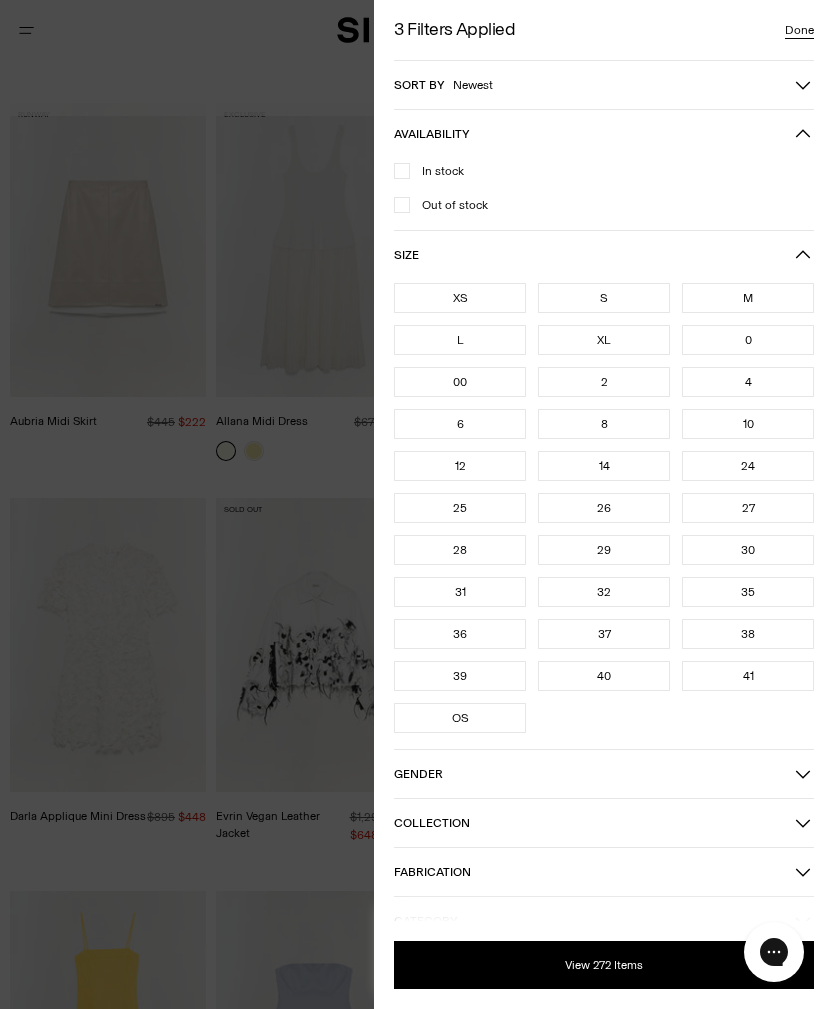 click on "2" at bounding box center (604, 382) 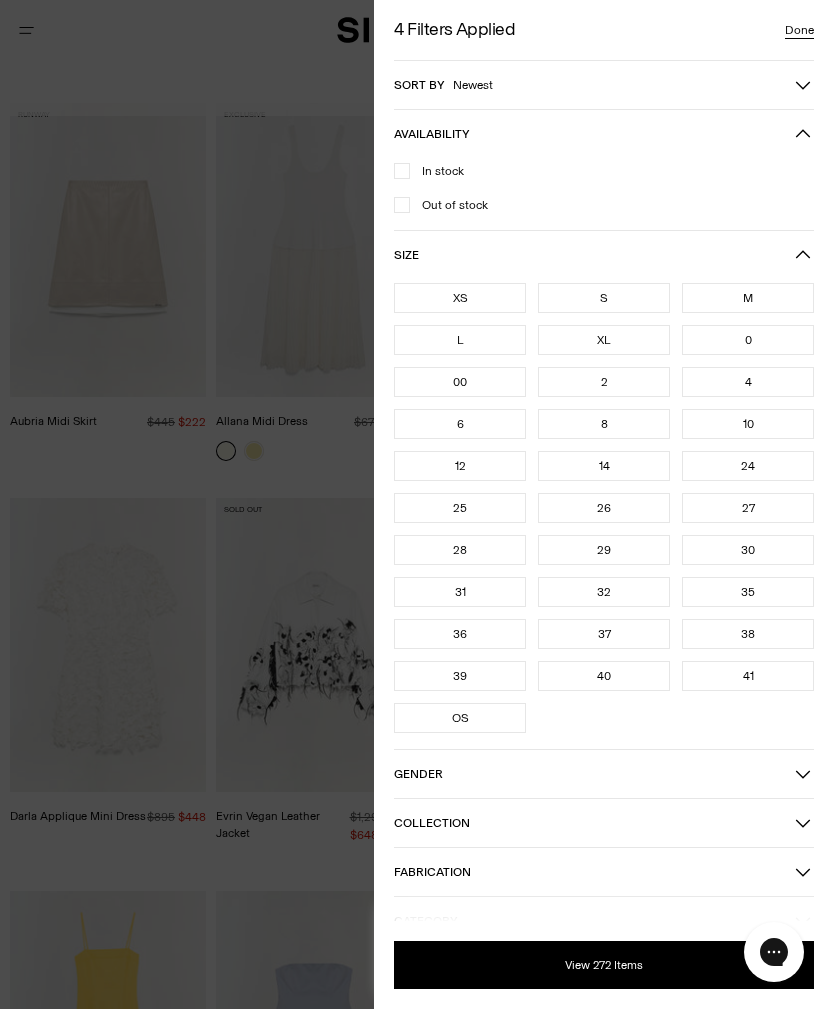 click on "38" at bounding box center (748, 634) 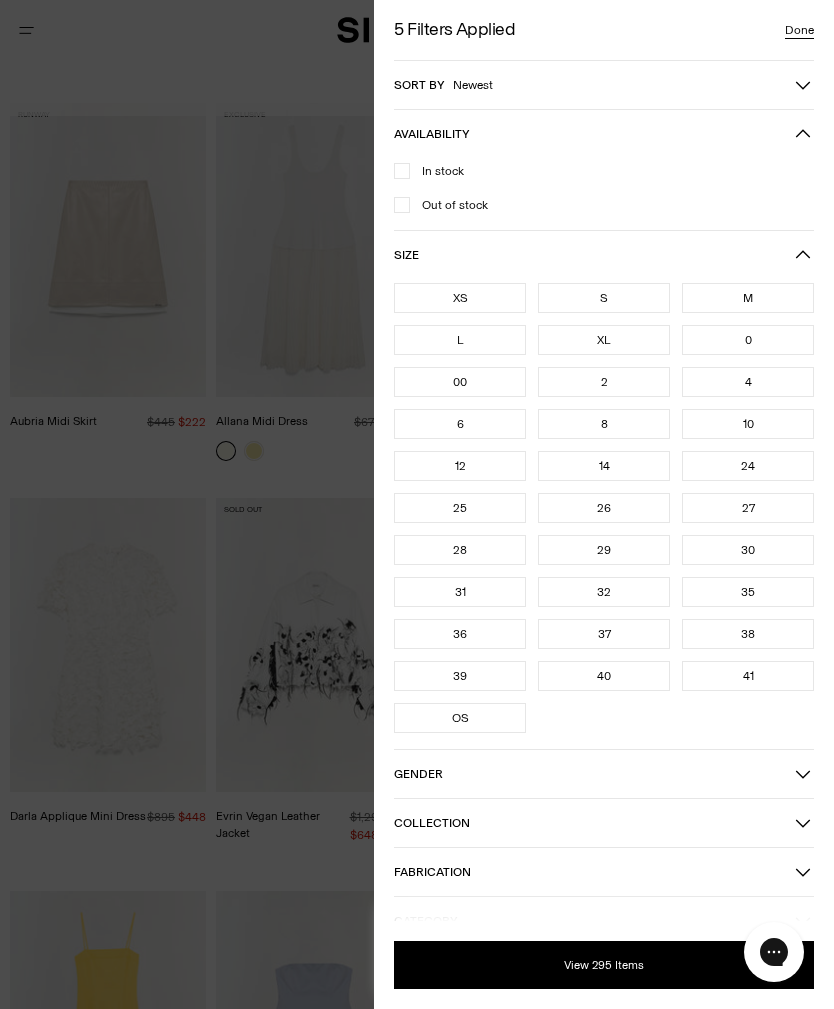 click on "OS" at bounding box center (460, 718) 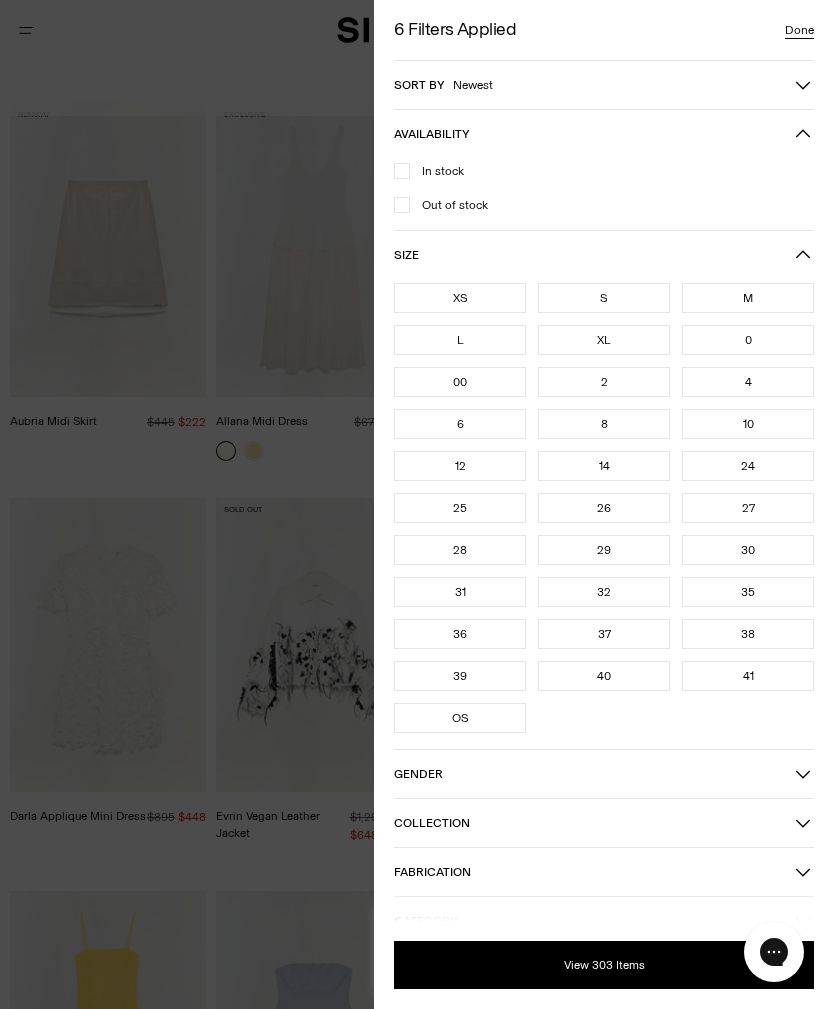 click on "39" at bounding box center [460, 676] 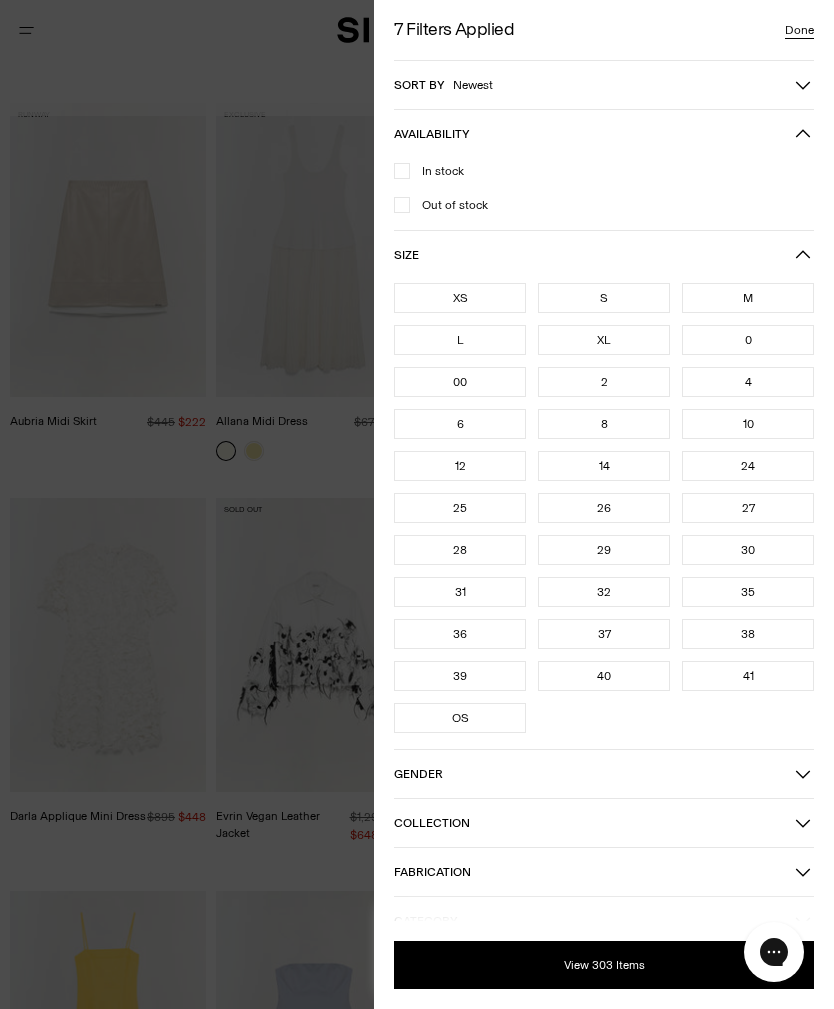 click on "4" at bounding box center [748, 382] 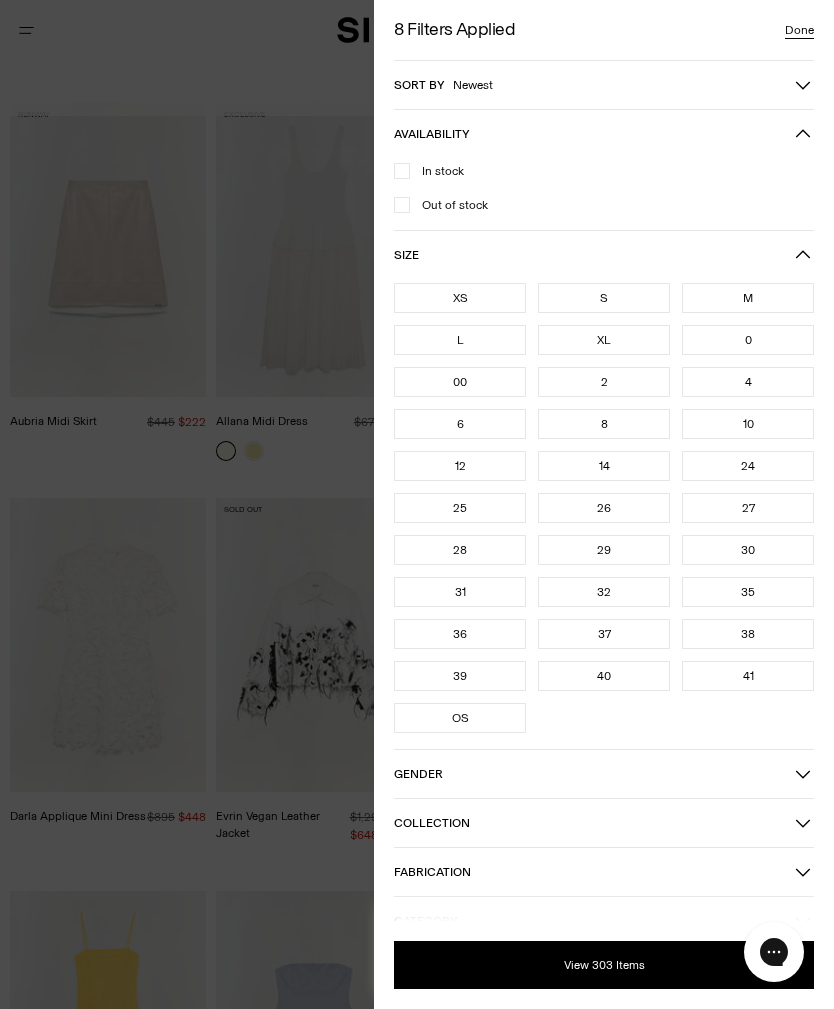 click on "27" at bounding box center (748, 508) 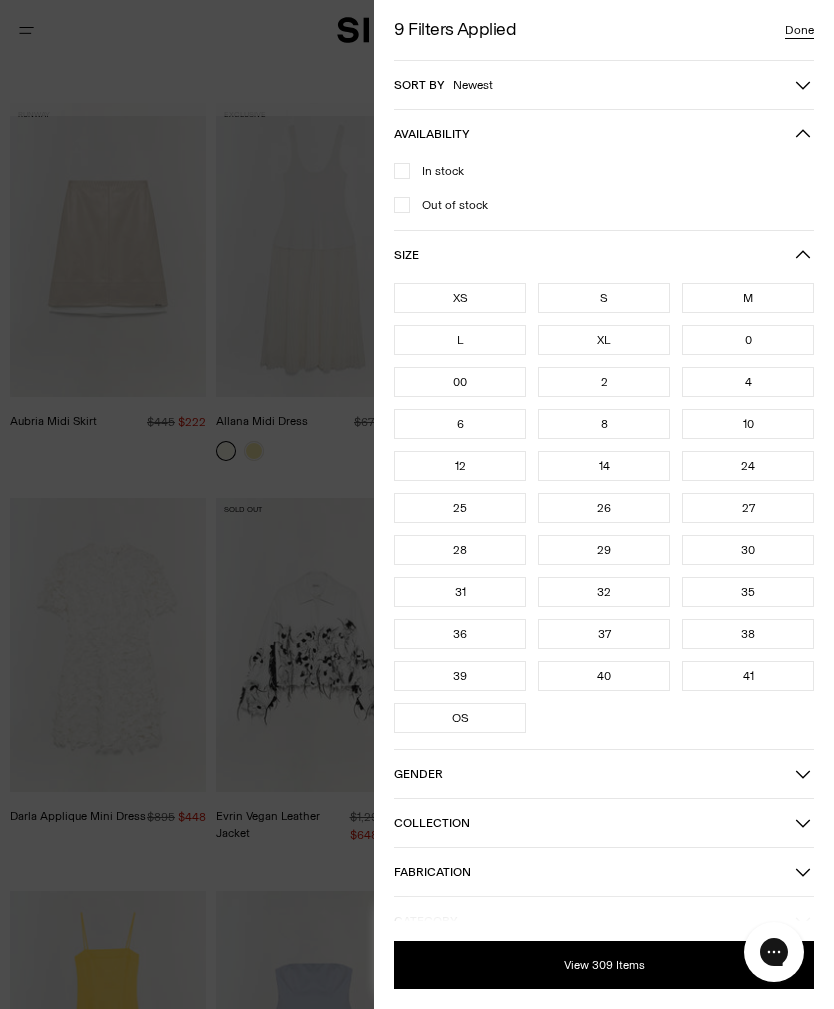 click on "26" at bounding box center [604, 508] 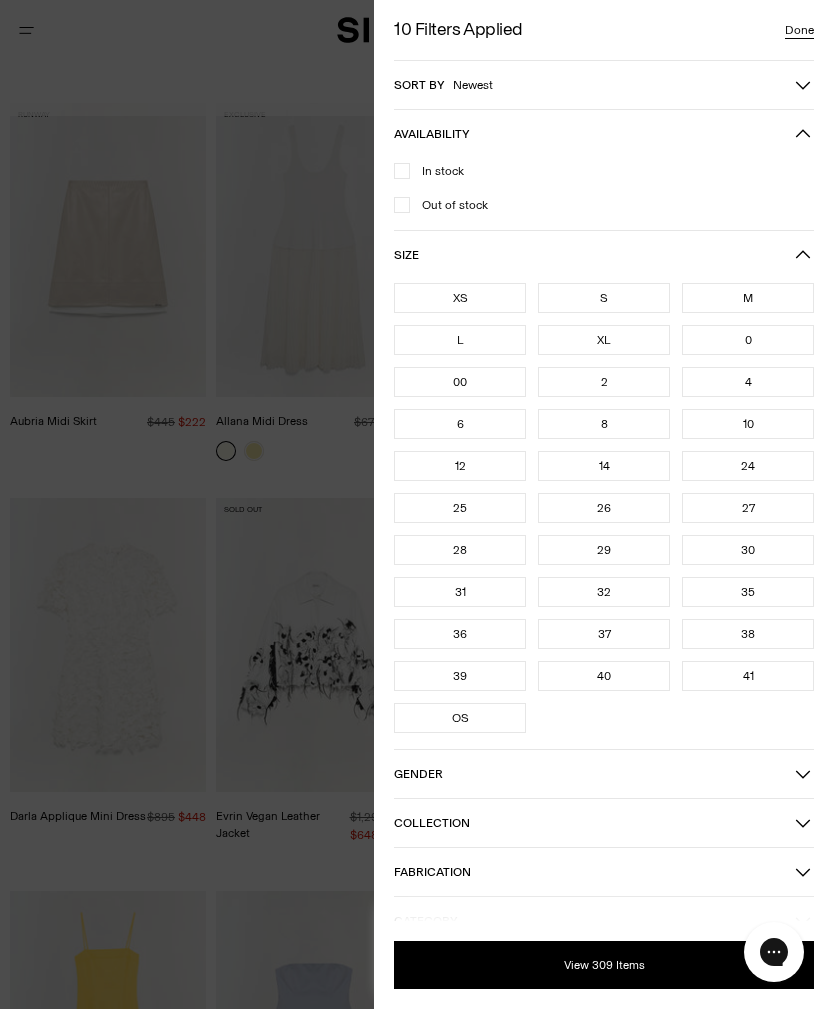 click on "25" at bounding box center [460, 508] 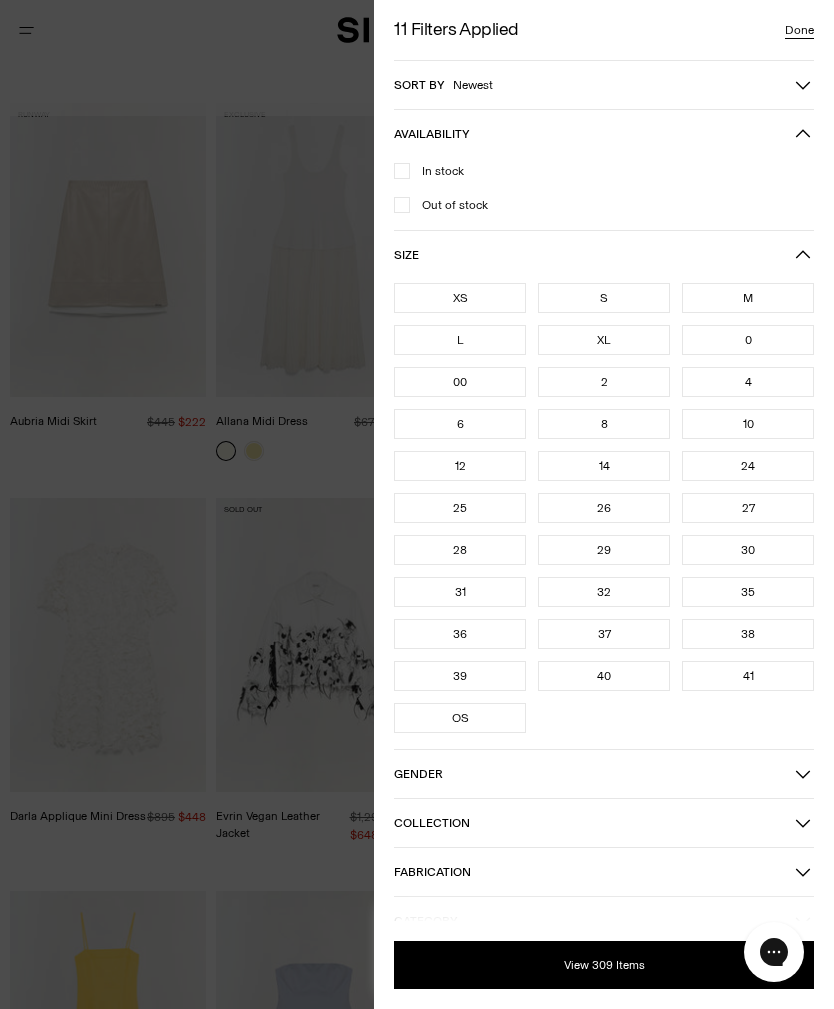 click 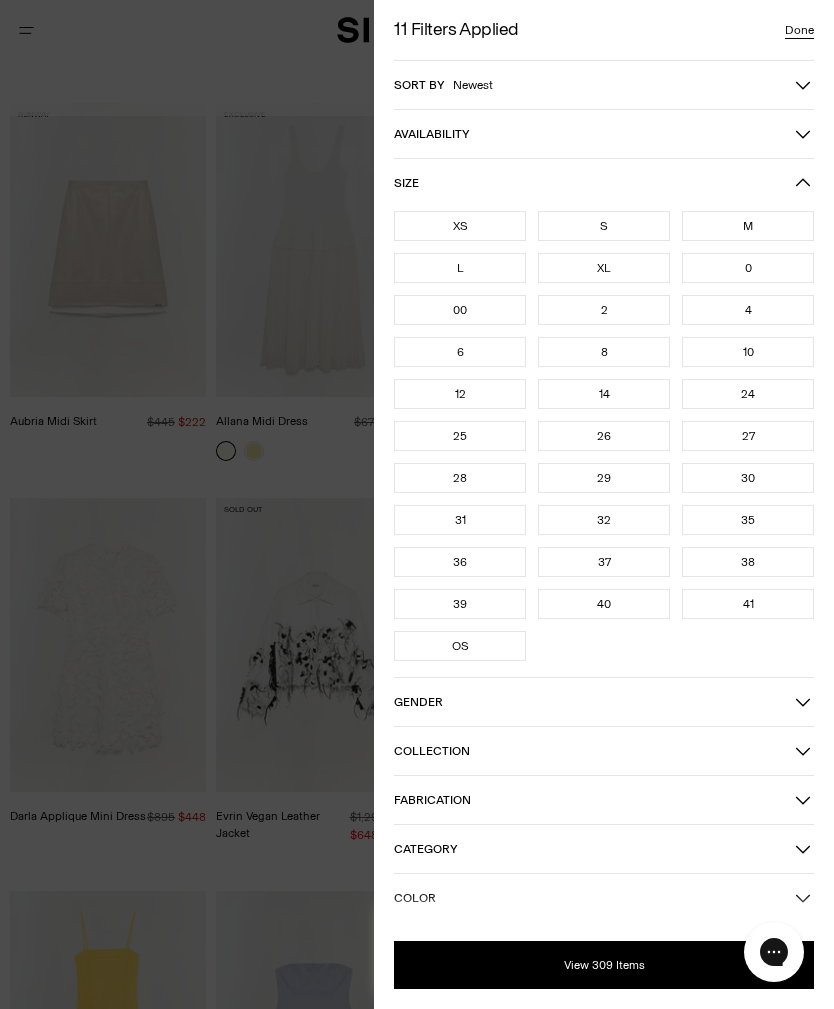click 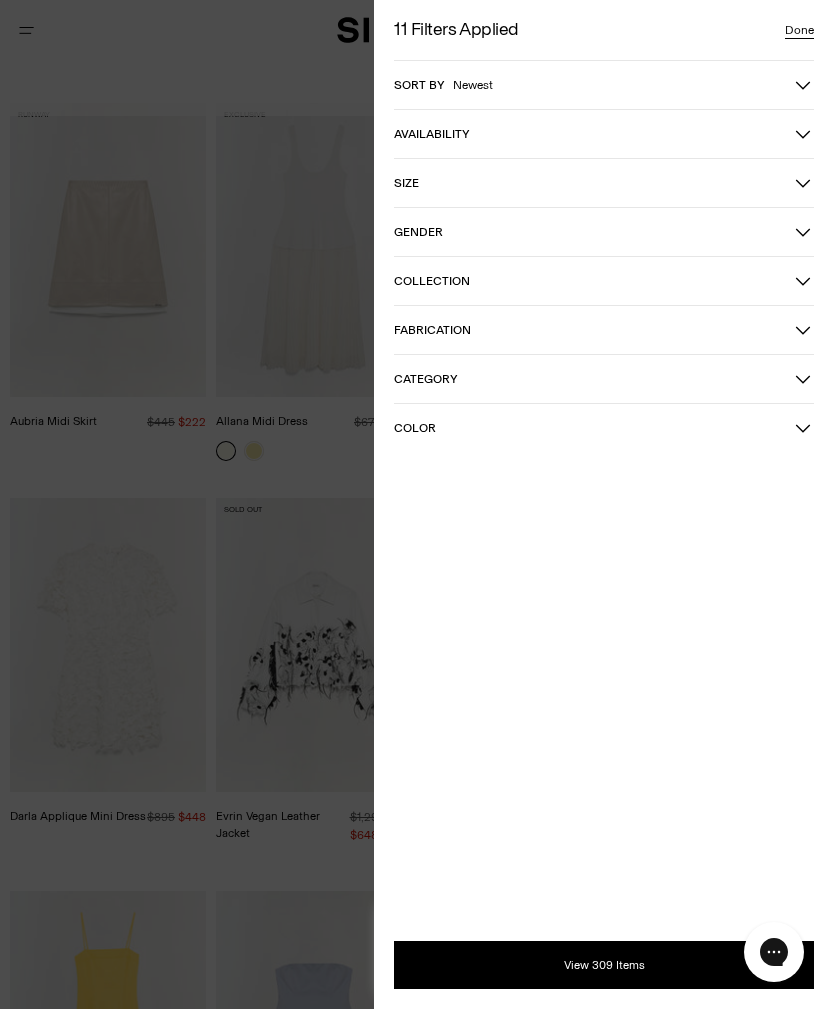 click on "Gender" at bounding box center (604, 232) 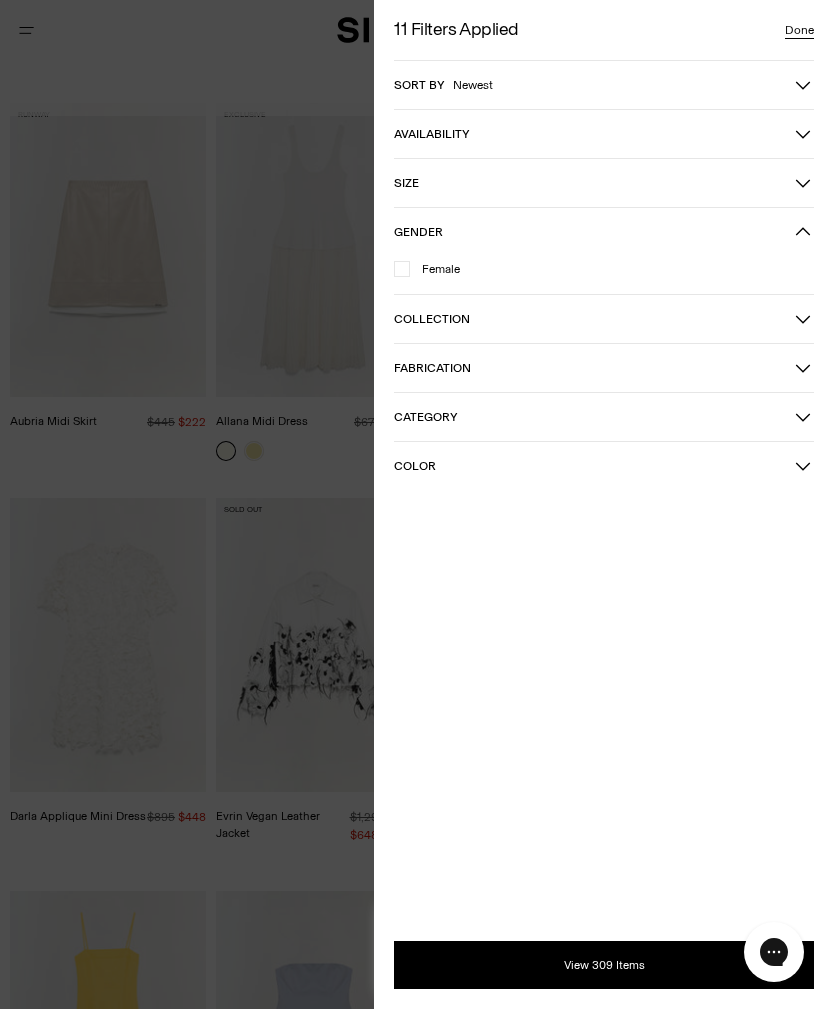 click on "View 309 Items" at bounding box center (604, 965) 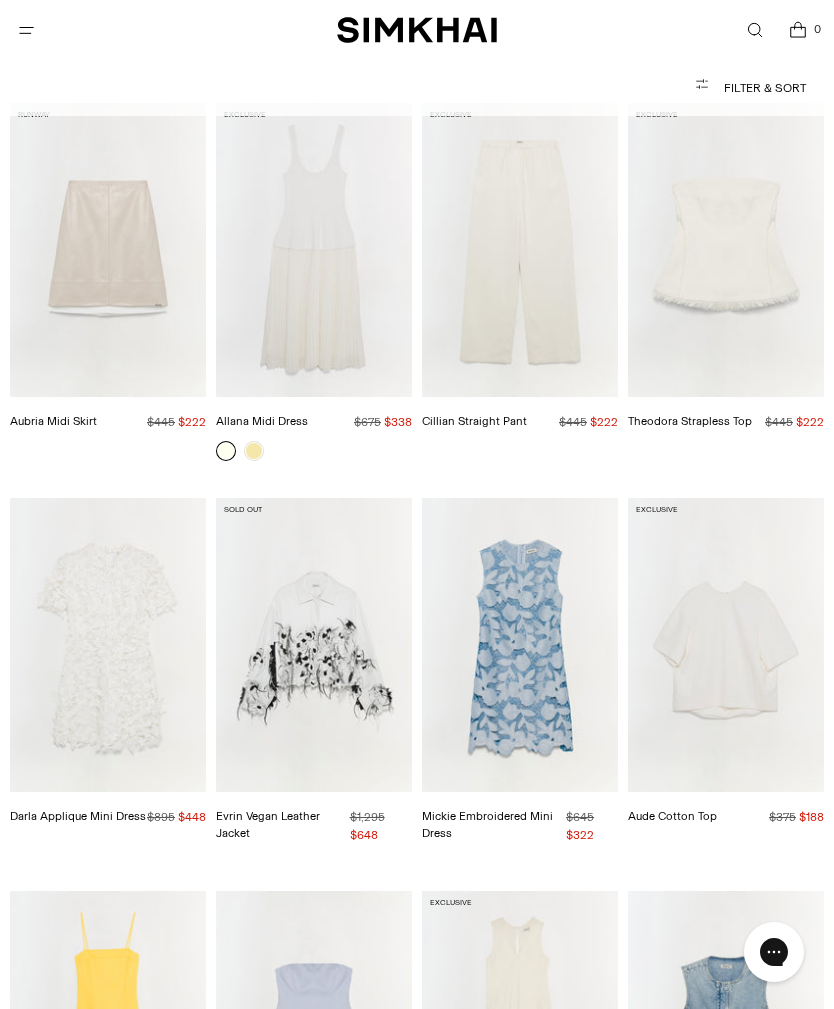 click 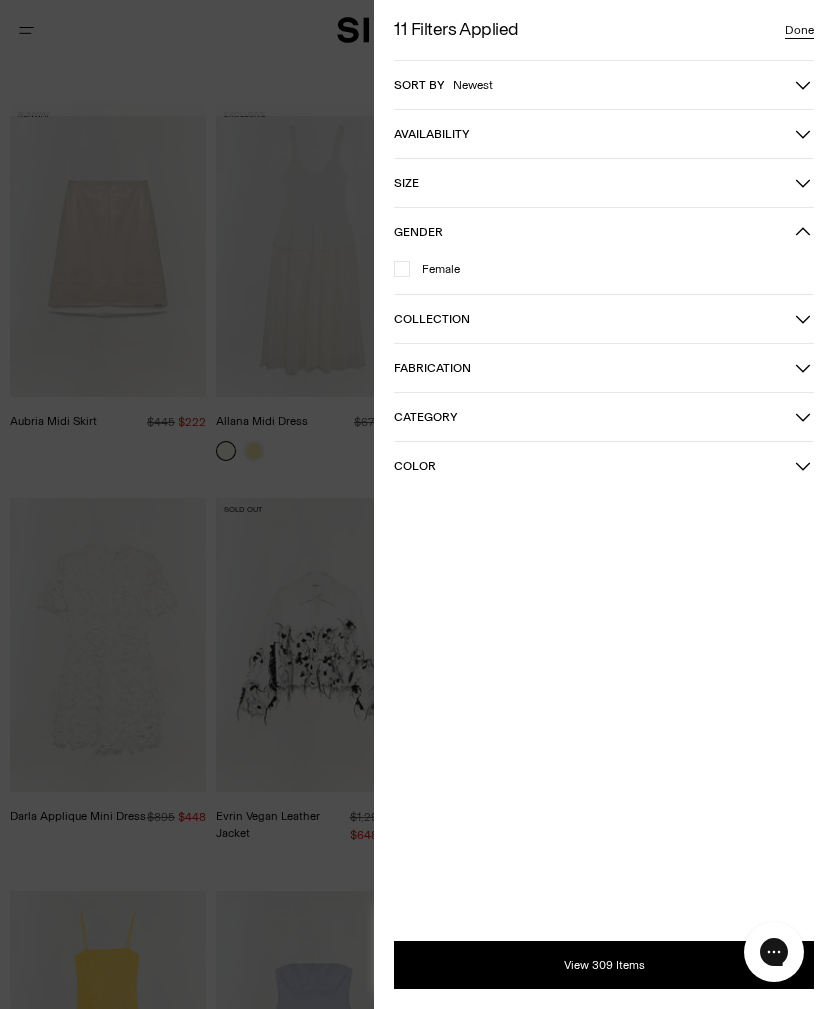 click on "Sort by
Newest" at bounding box center [604, 85] 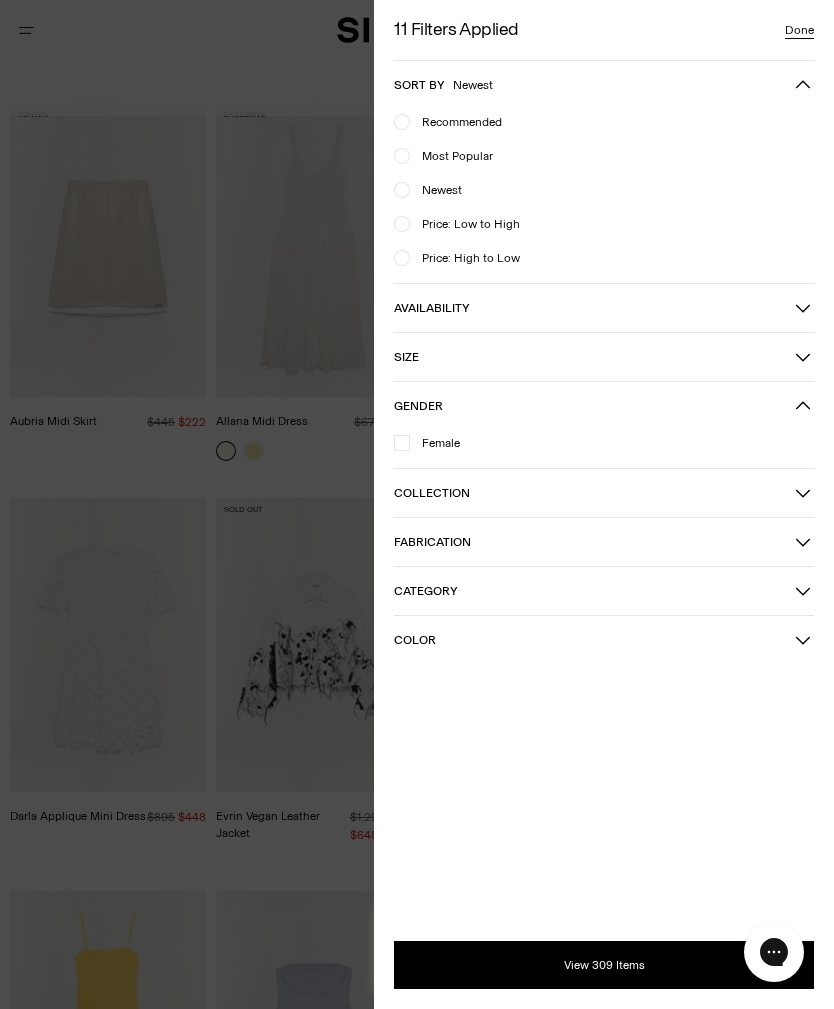 click on "Price: High to Low" at bounding box center [465, 258] 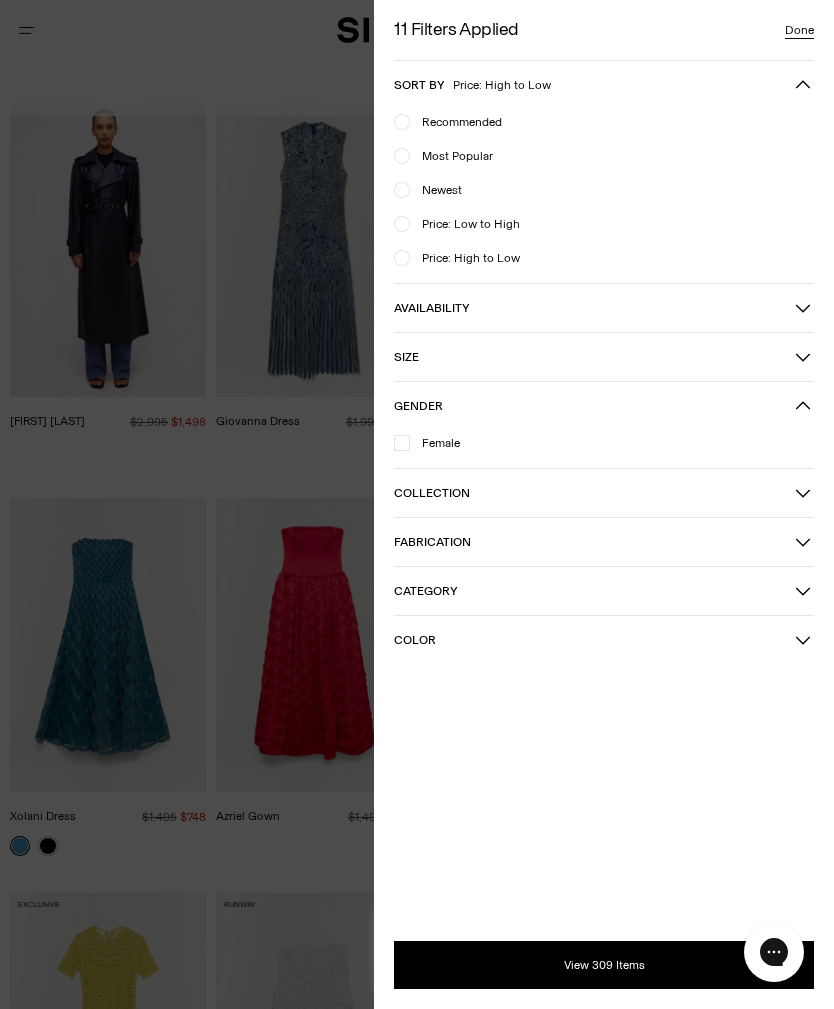 click on "View 309 Items" at bounding box center [604, 965] 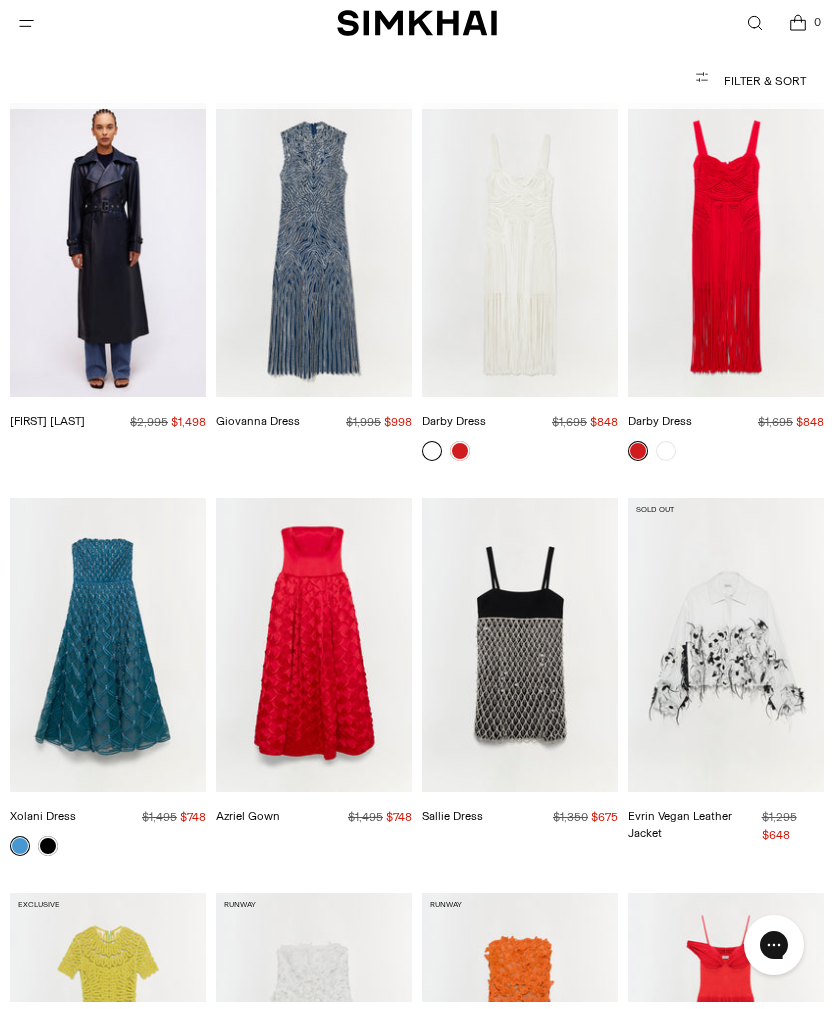 scroll, scrollTop: 224, scrollLeft: 0, axis: vertical 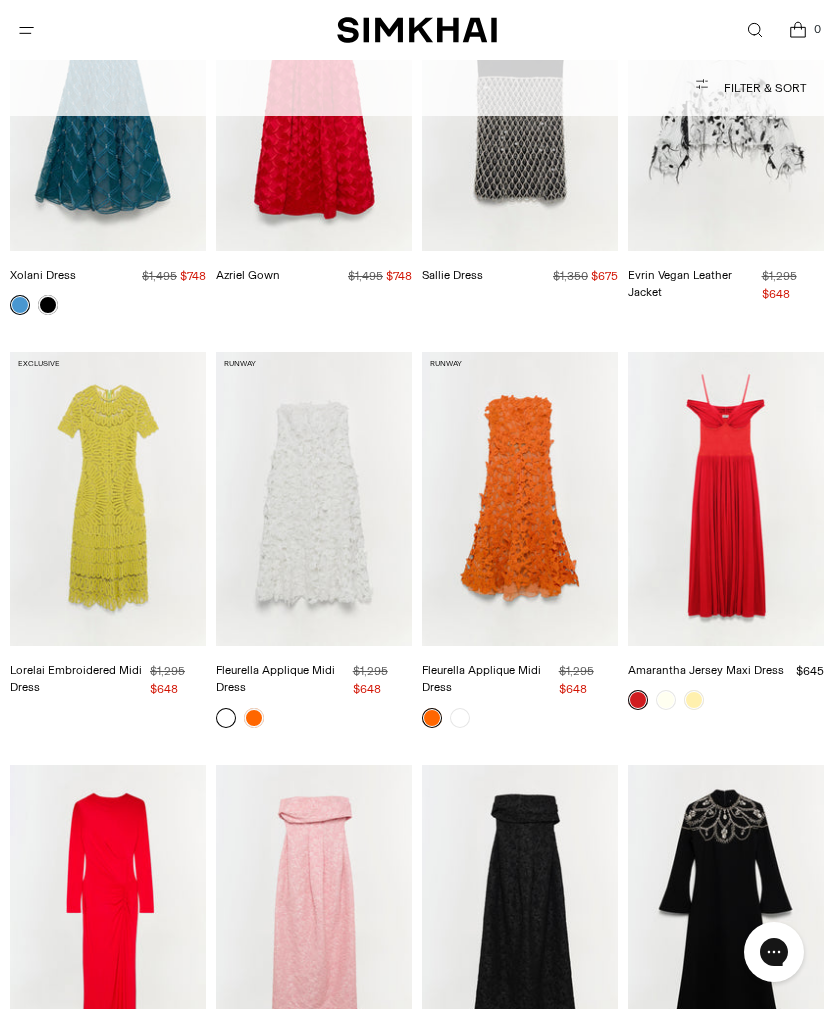 click at bounding box center [694, 700] 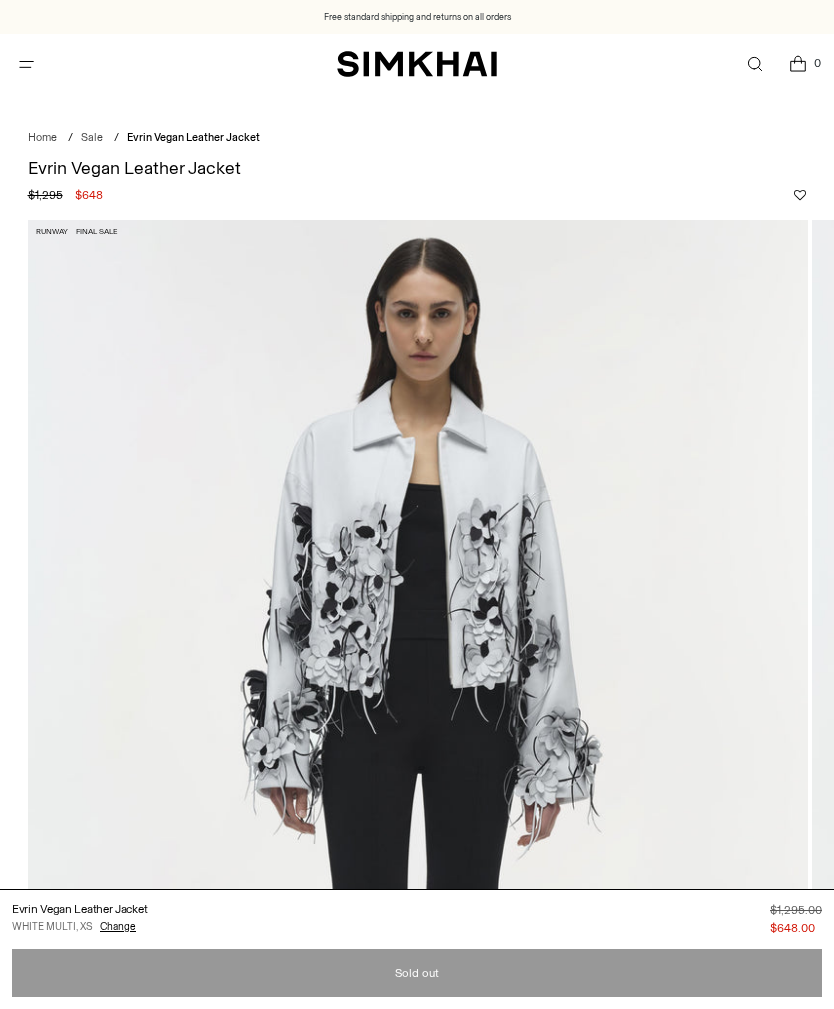 scroll, scrollTop: 0, scrollLeft: 0, axis: both 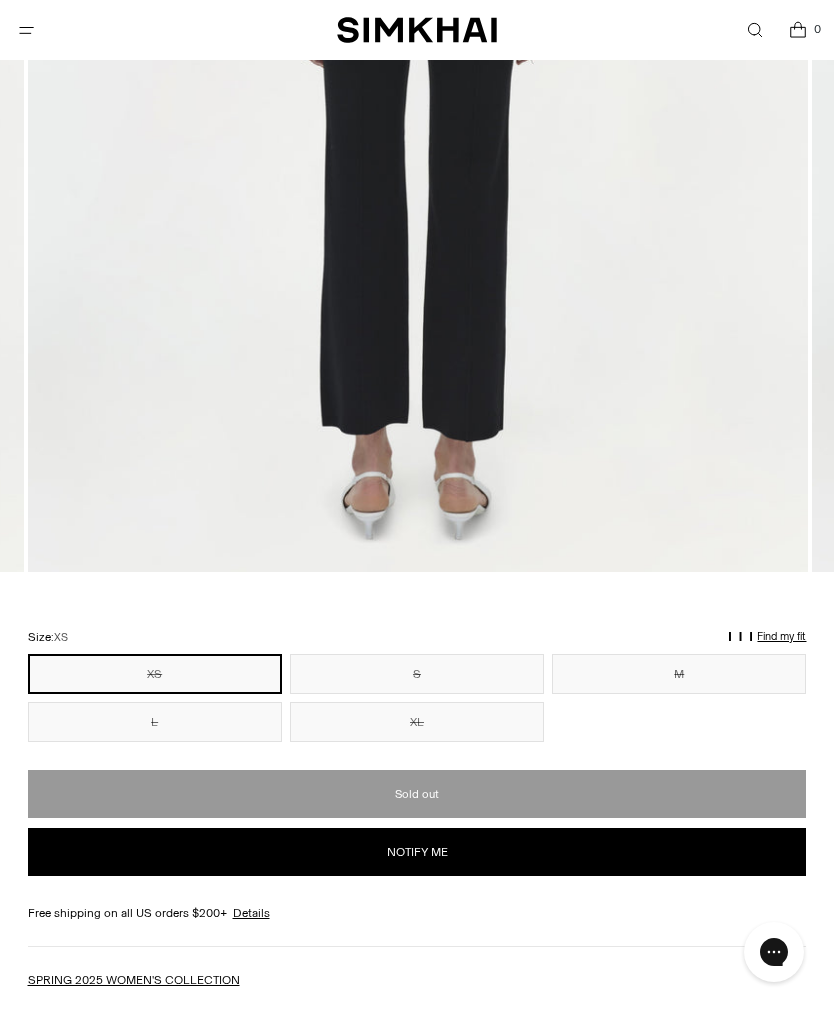 click on "Notify me" at bounding box center (417, 852) 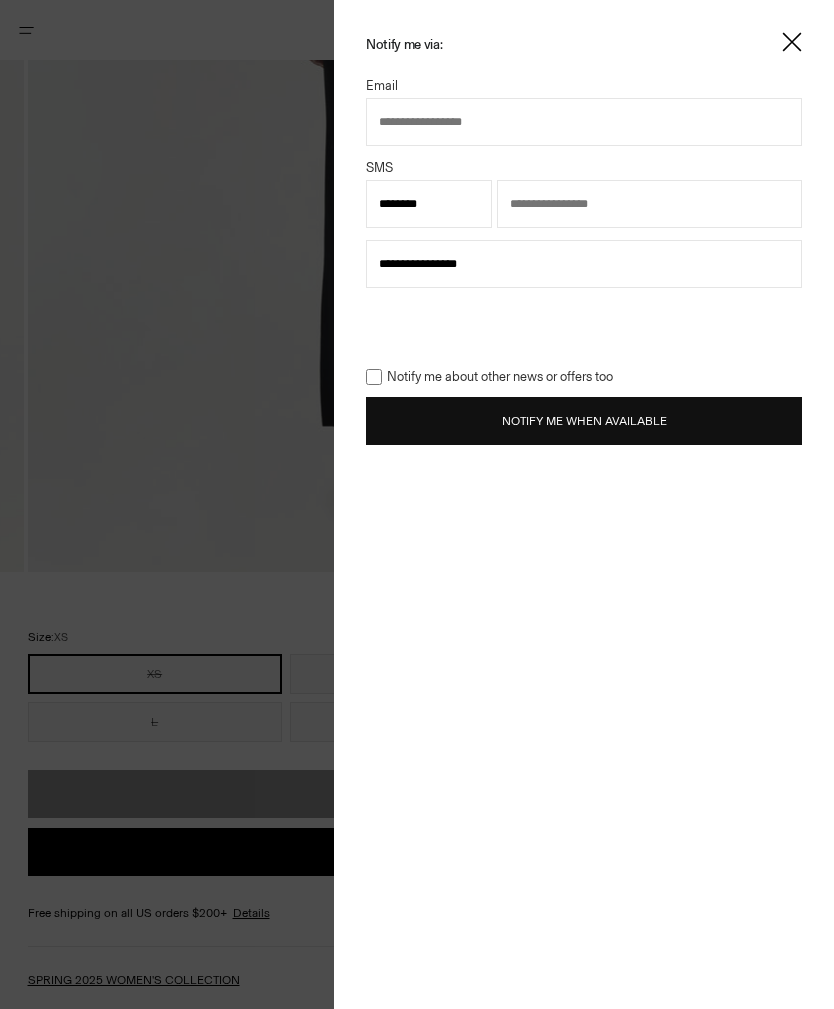 click at bounding box center [584, 122] 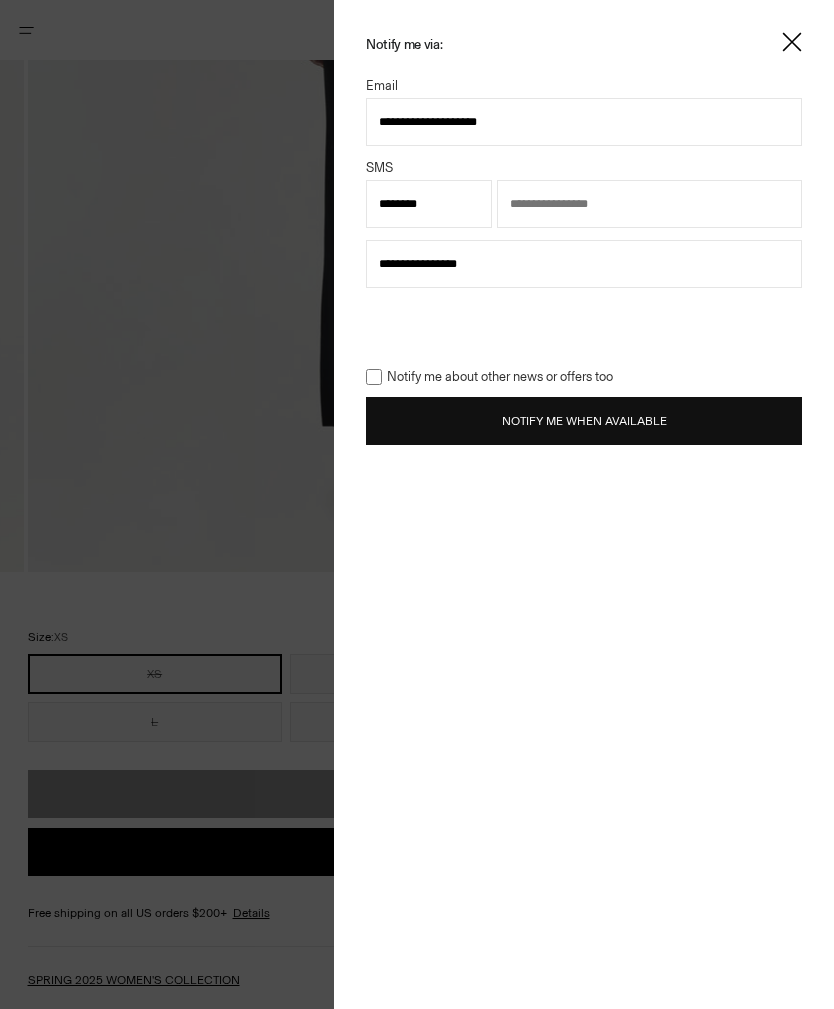 click on "Notify Me When Available" at bounding box center [584, 421] 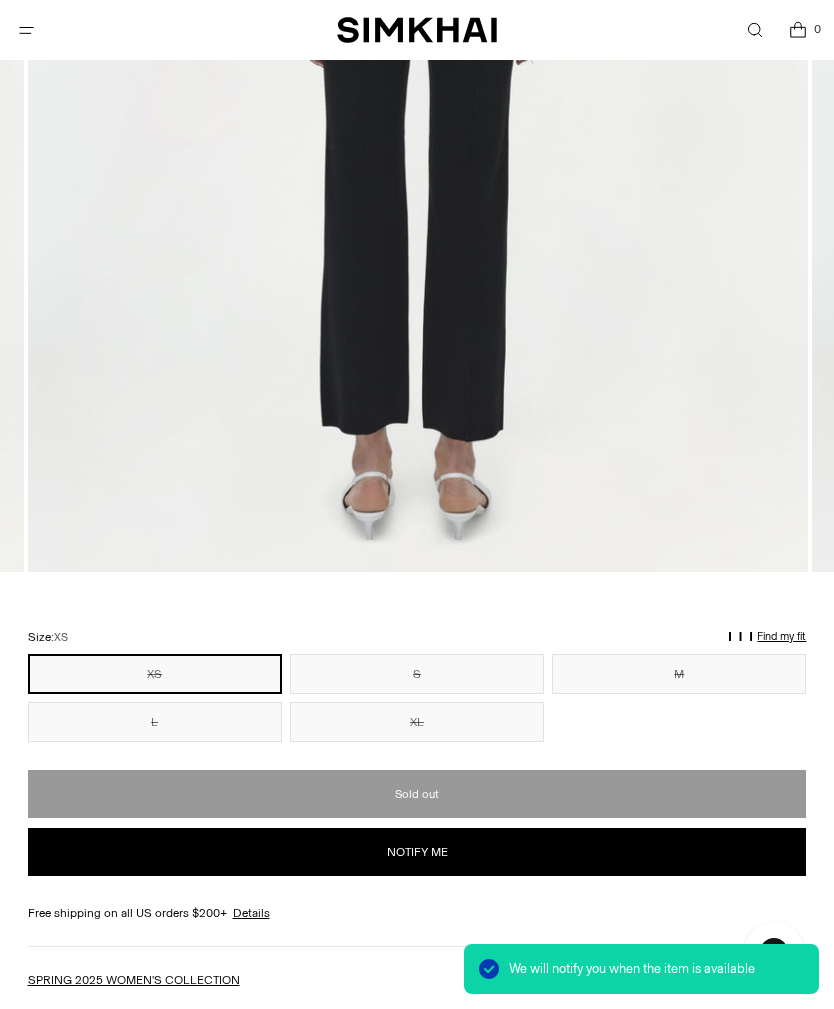 click on "S" at bounding box center [417, 674] 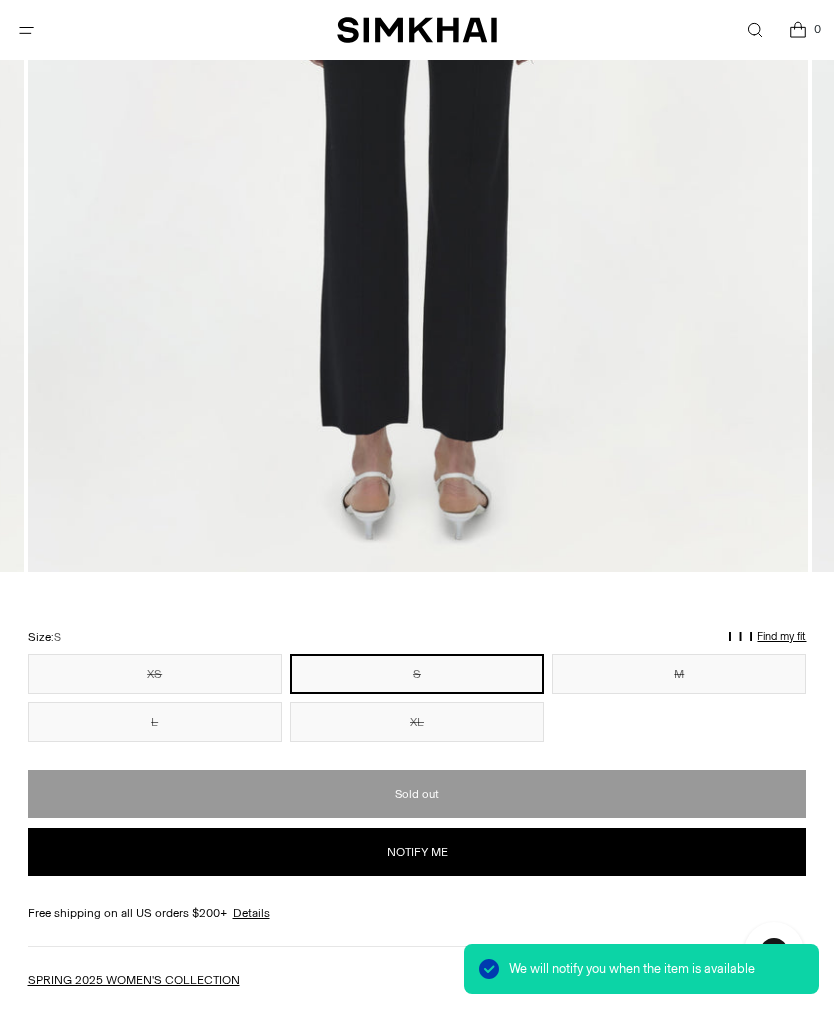 click on "Notify me" at bounding box center (417, 852) 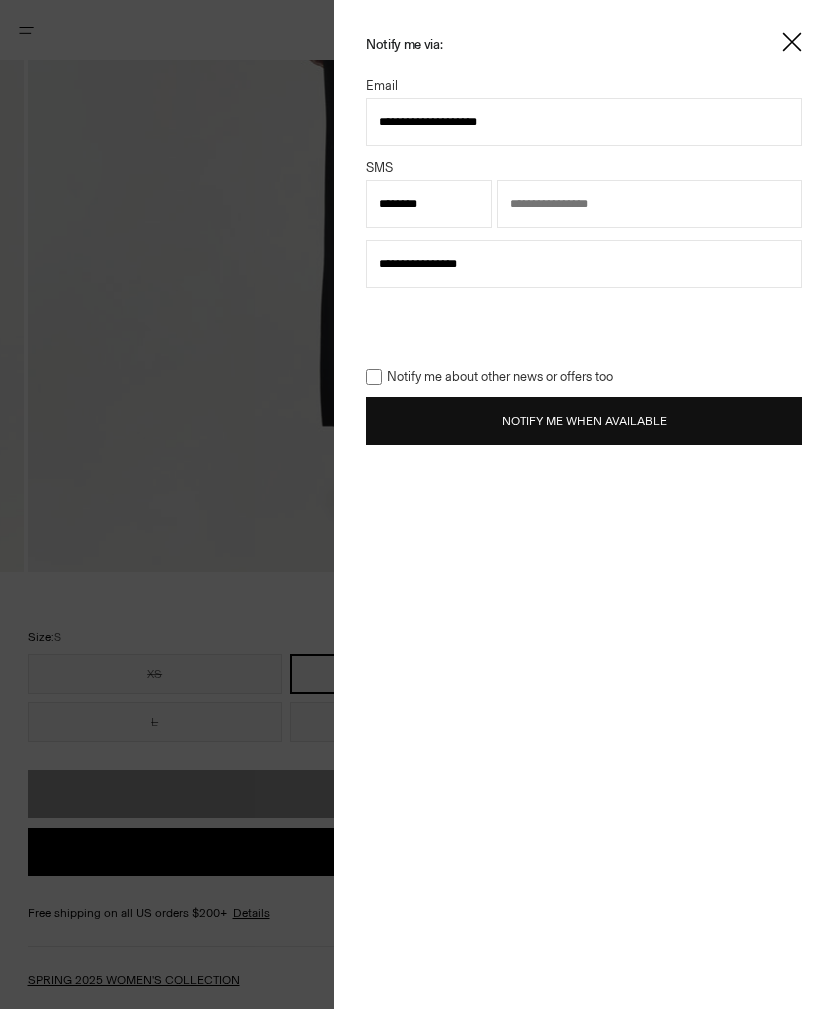 click on "Notify Me When Available" at bounding box center (584, 421) 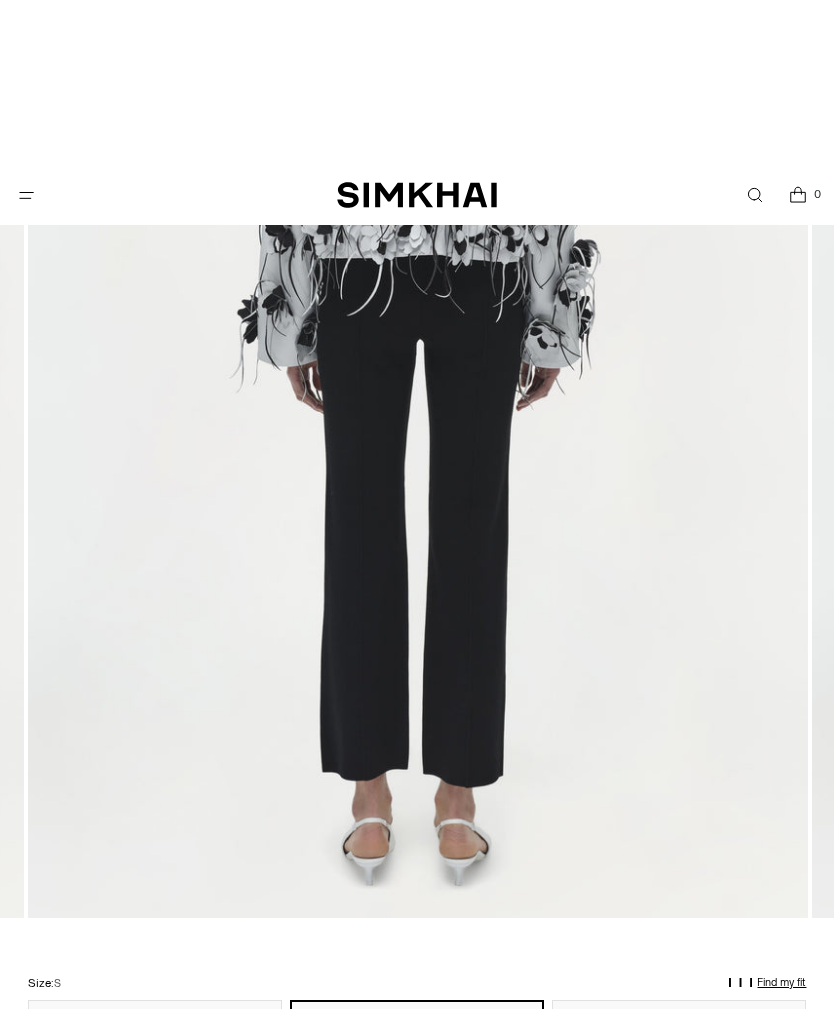 scroll, scrollTop: 0, scrollLeft: 0, axis: both 